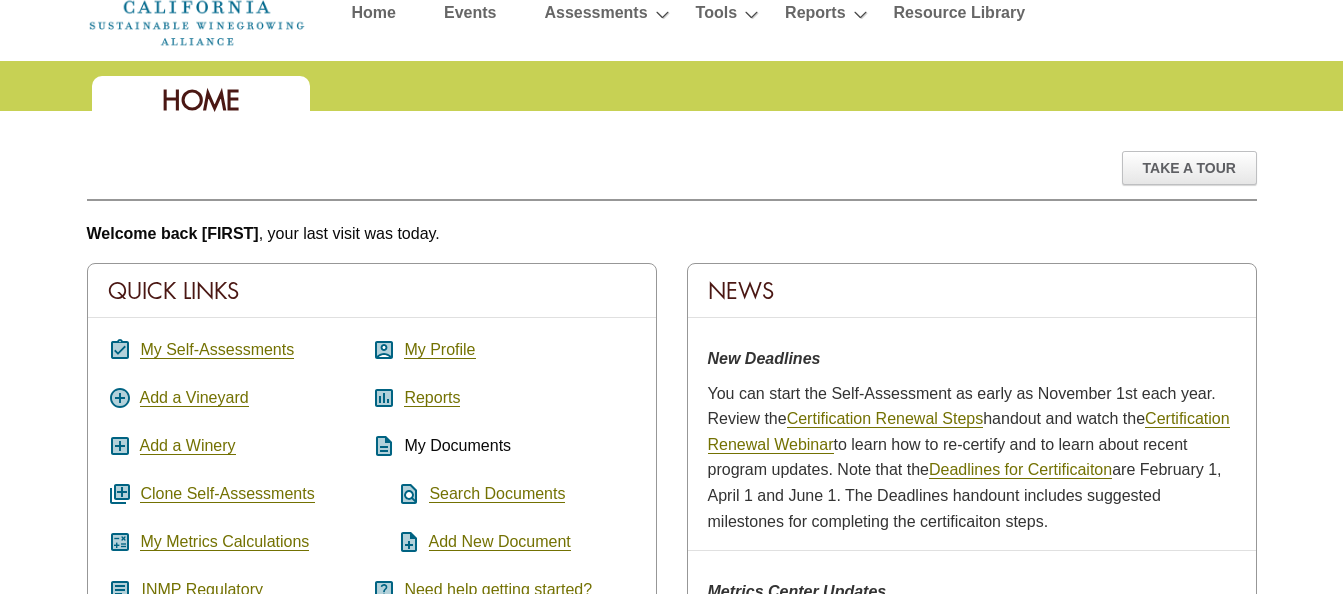 scroll, scrollTop: 0, scrollLeft: 0, axis: both 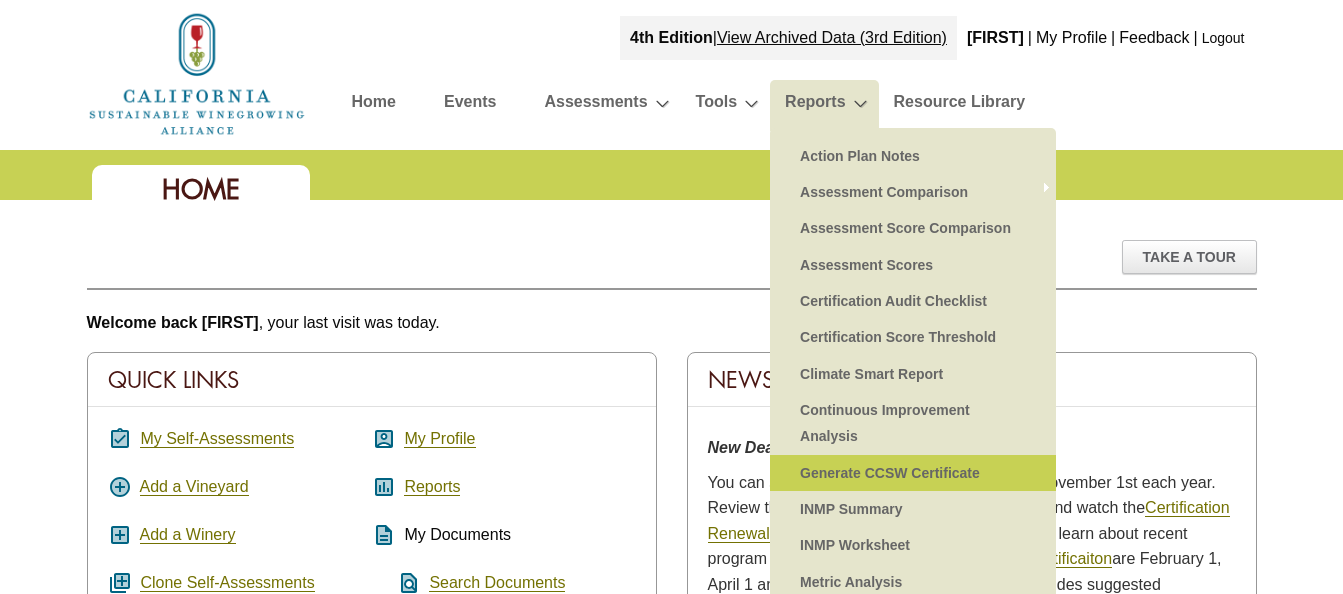 click on "Generate CCSW Certificate" at bounding box center [913, 473] 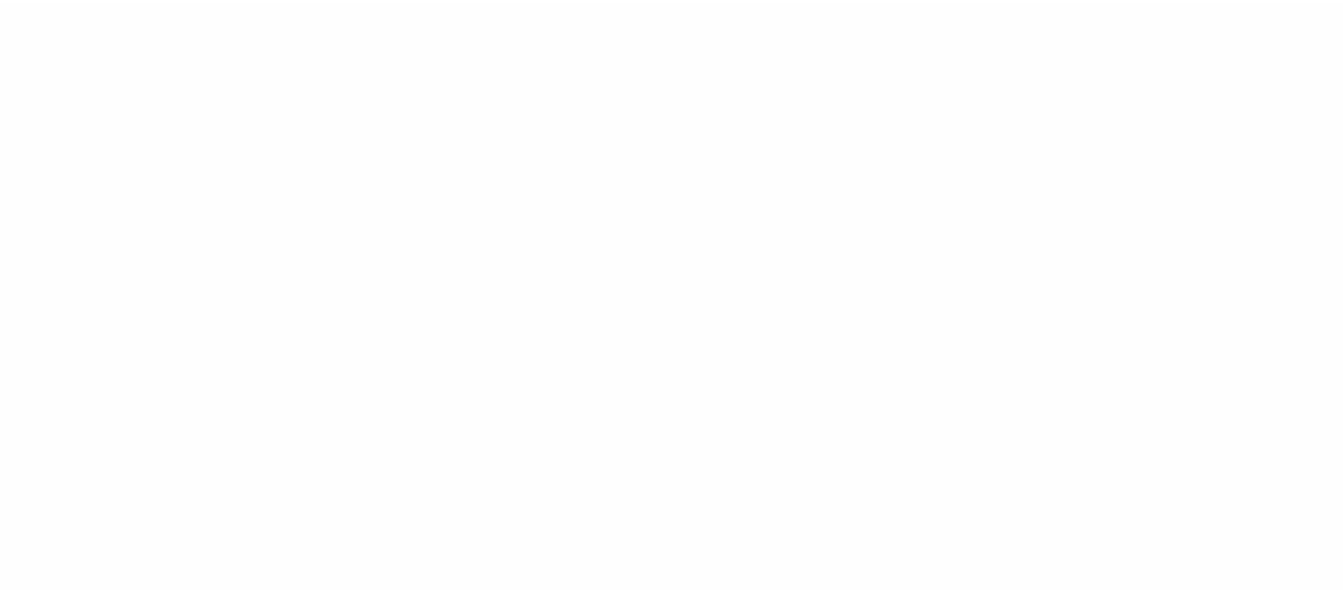 scroll, scrollTop: 0, scrollLeft: 0, axis: both 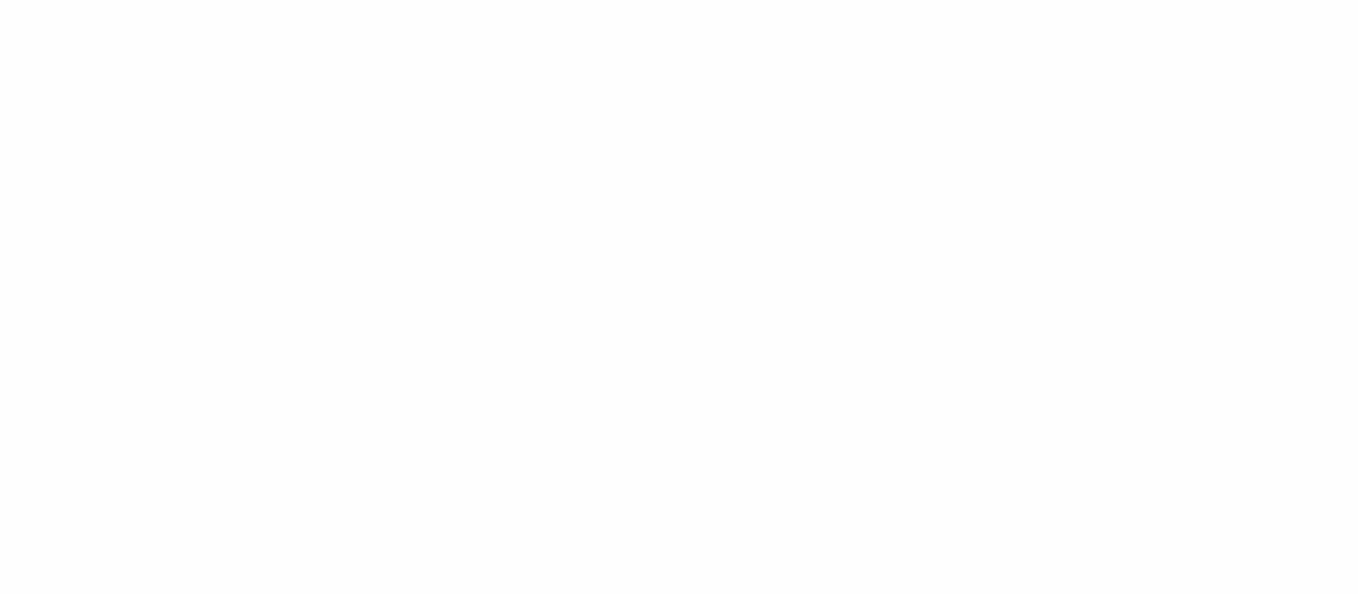 select 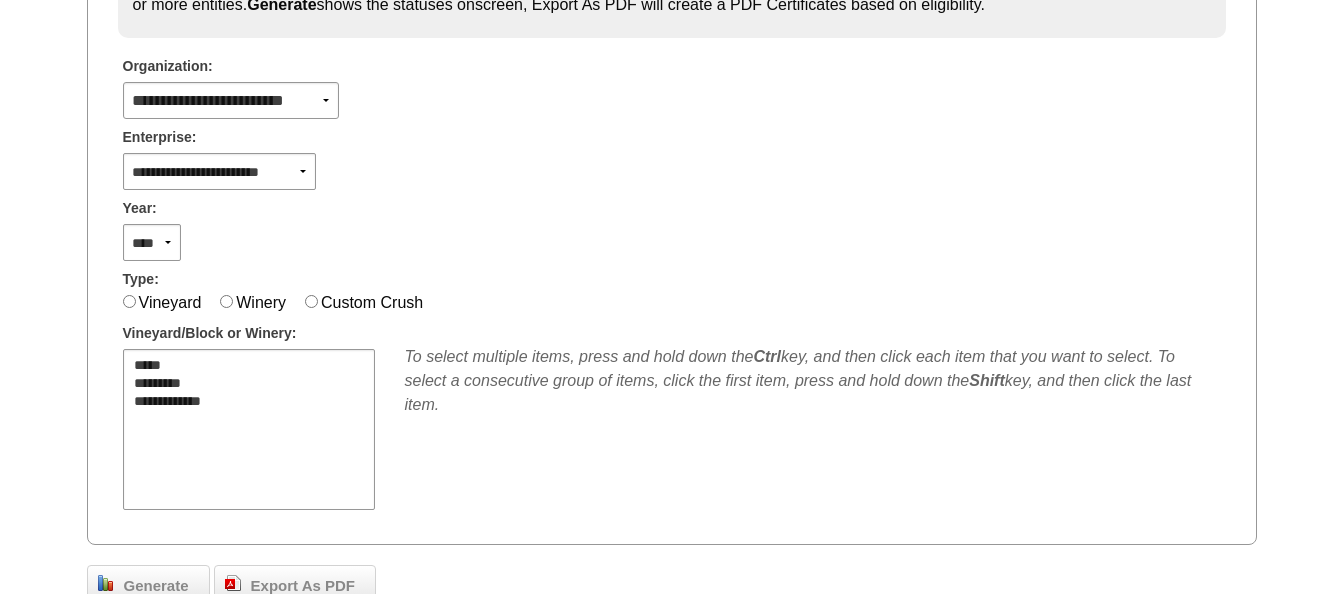 scroll, scrollTop: 500, scrollLeft: 0, axis: vertical 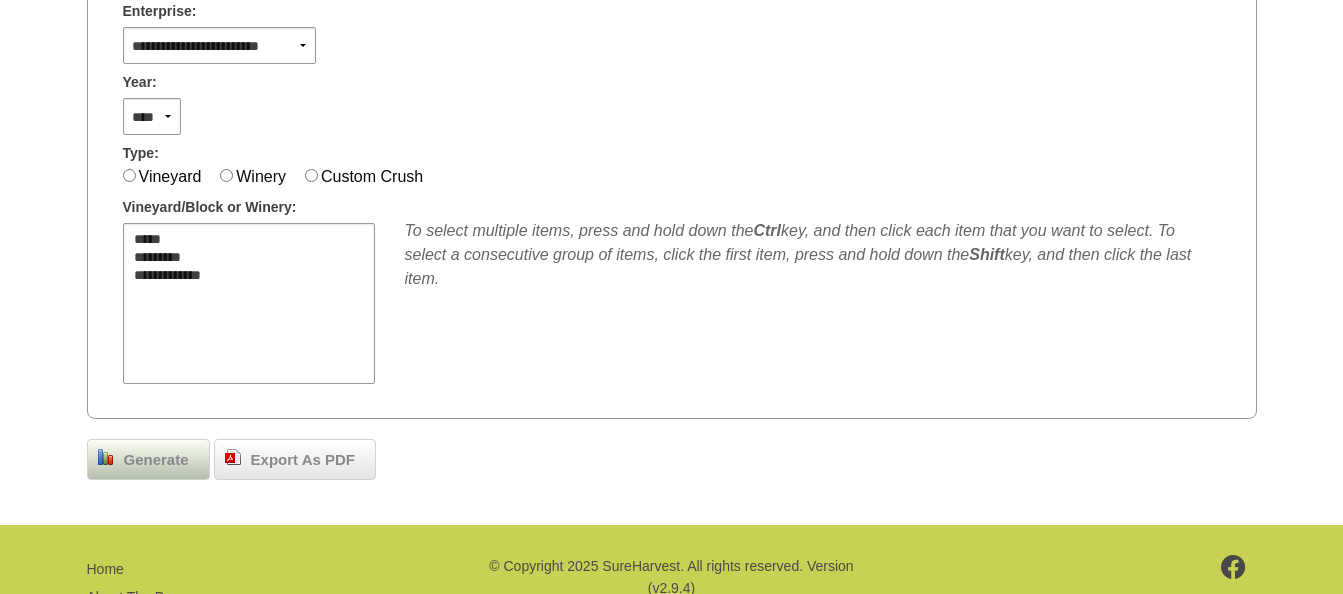 click on "Generate" at bounding box center (156, 460) 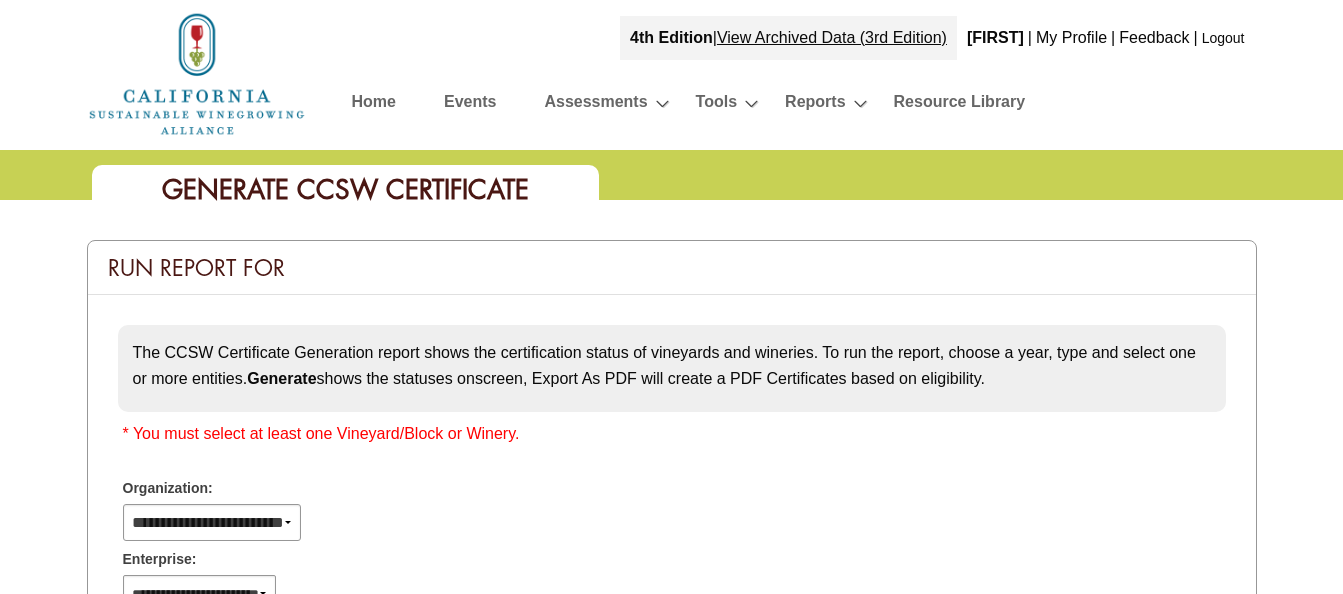 select 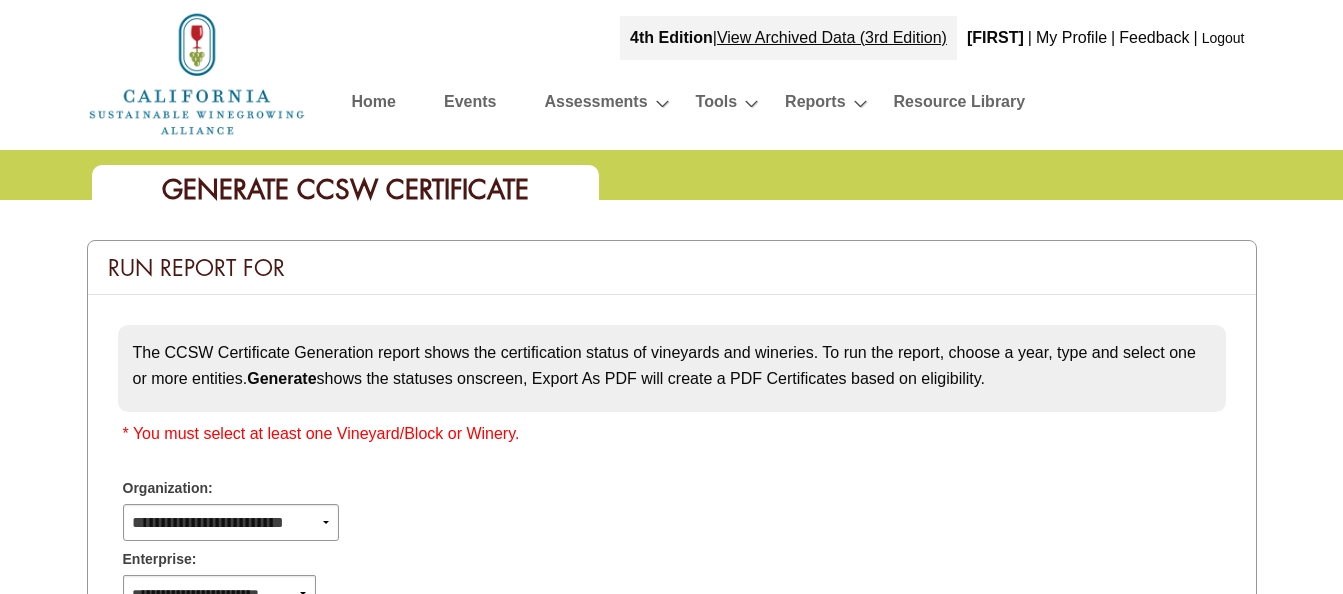 scroll, scrollTop: 500, scrollLeft: 0, axis: vertical 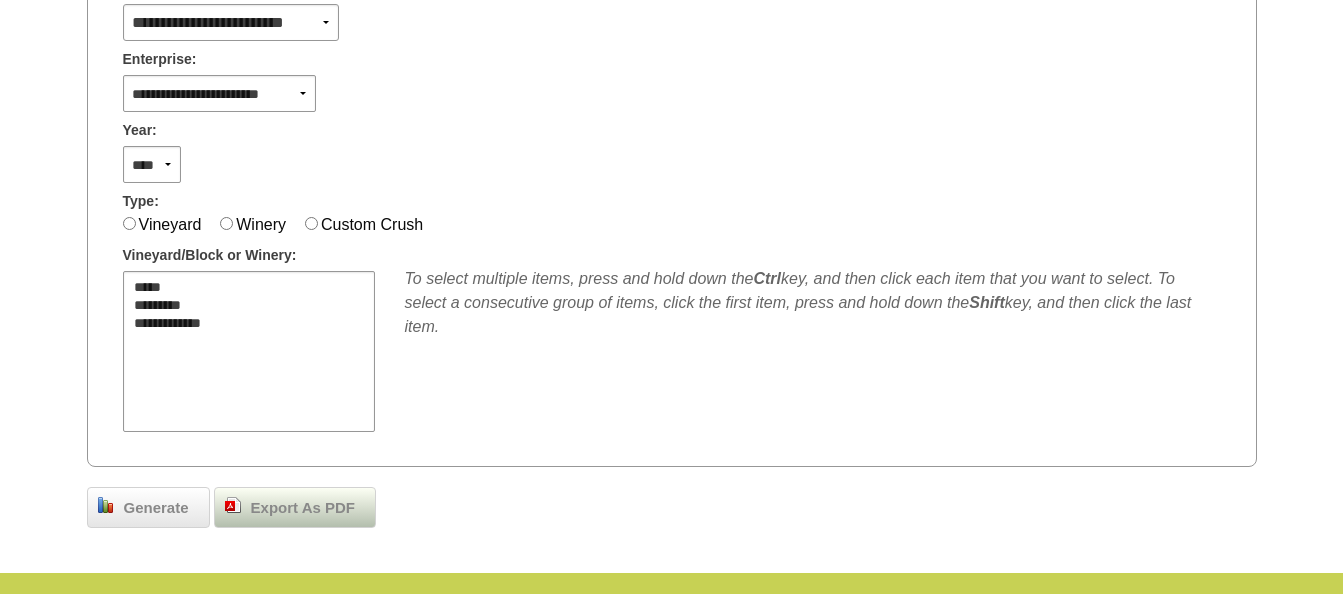 click on "Export As PDF" at bounding box center [303, 508] 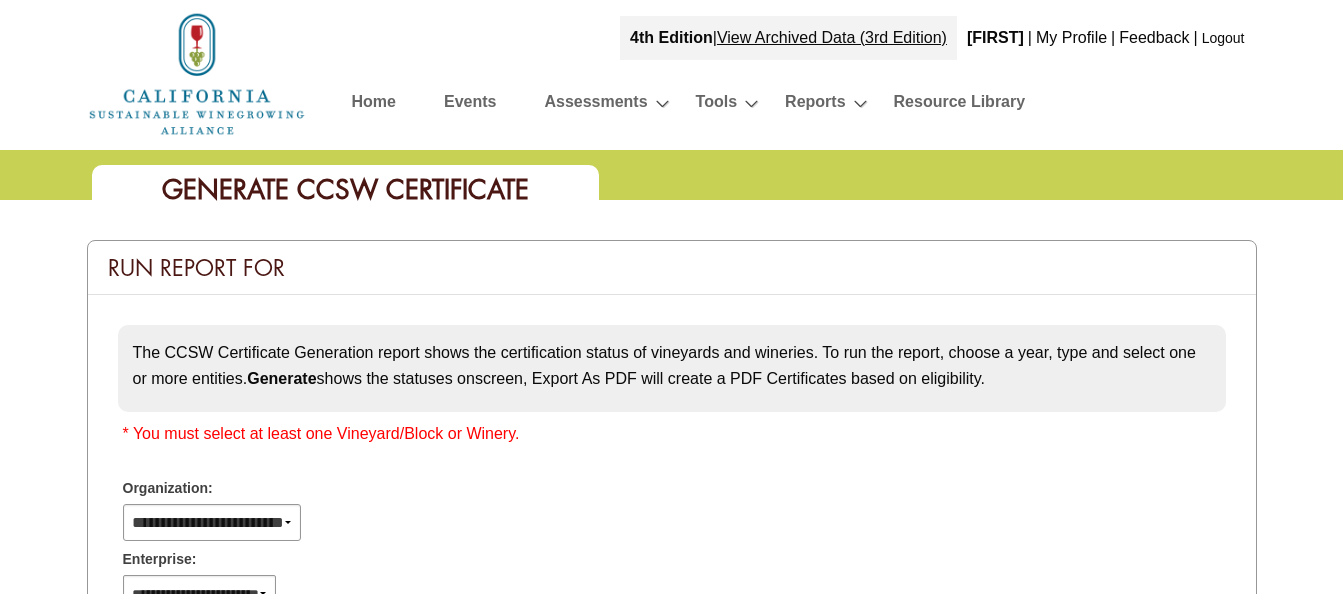 select 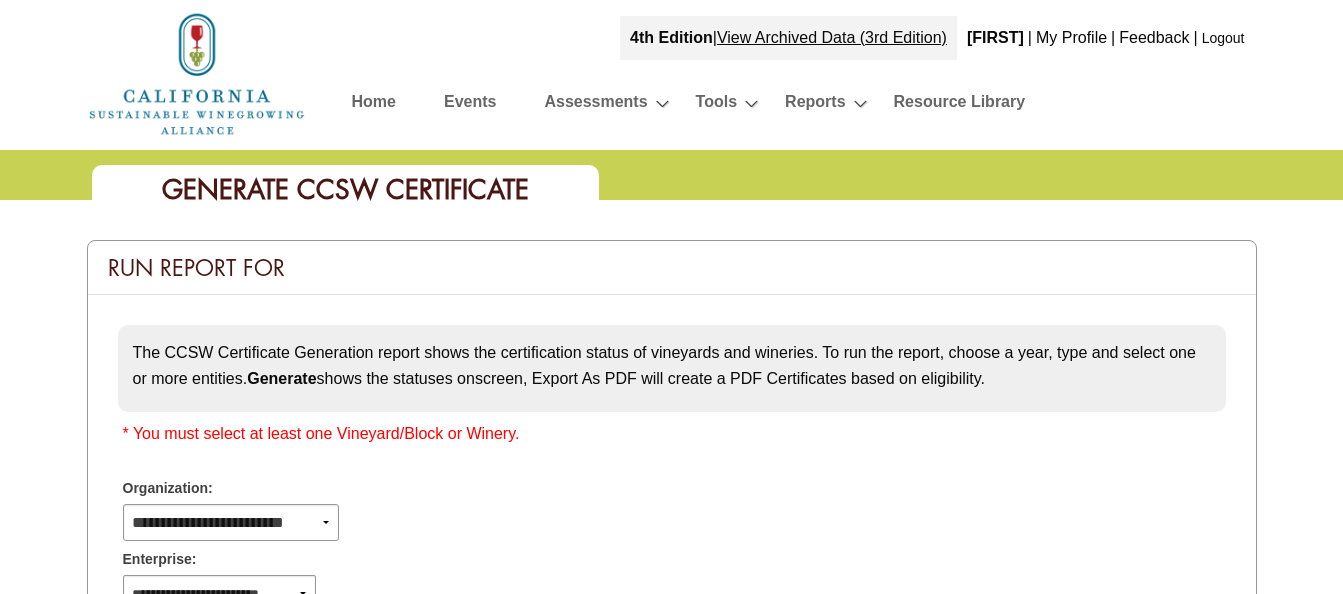scroll, scrollTop: 500, scrollLeft: 0, axis: vertical 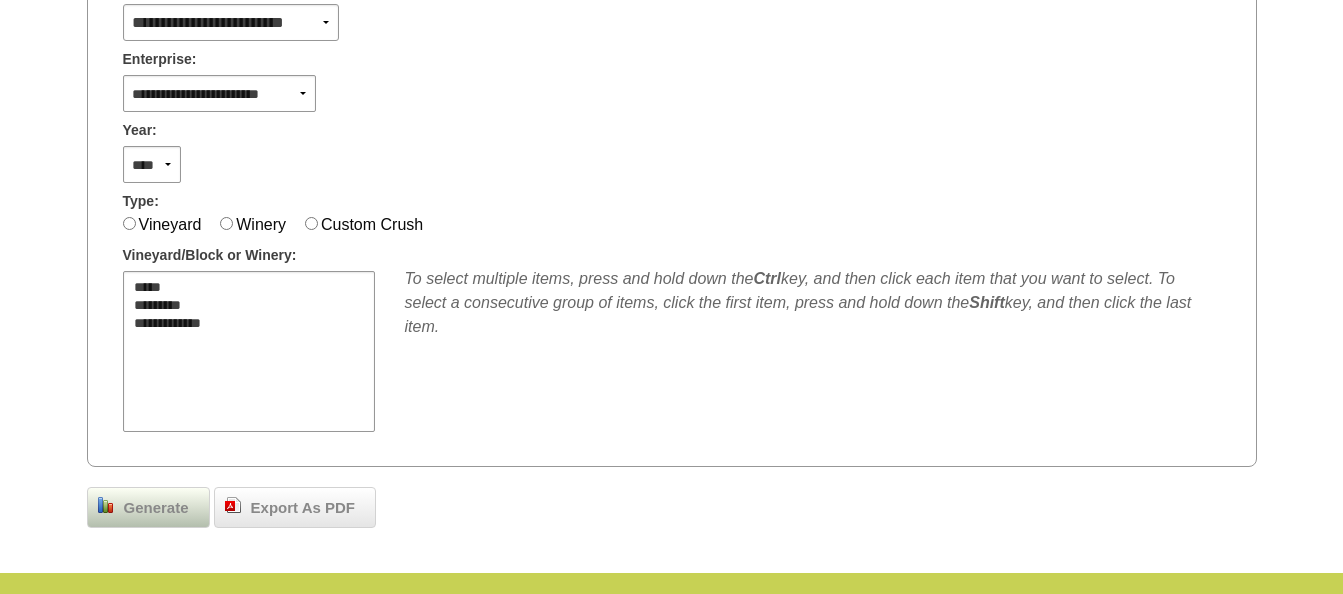 click on "Generate" at bounding box center (156, 508) 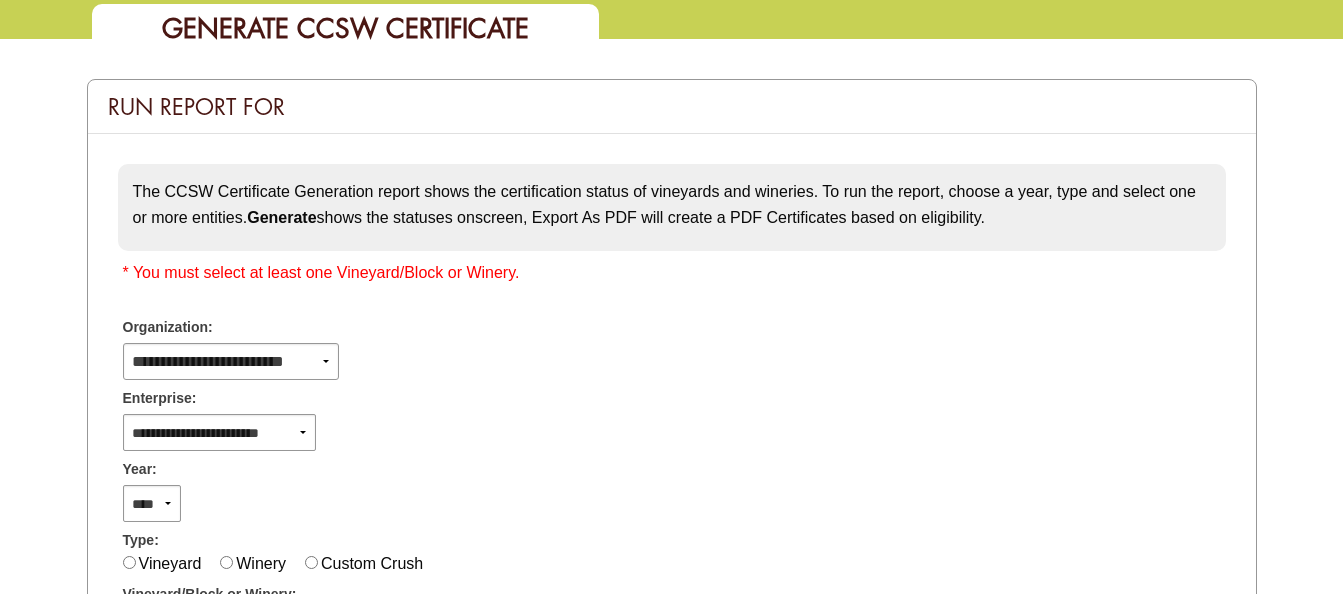 scroll, scrollTop: 343, scrollLeft: 0, axis: vertical 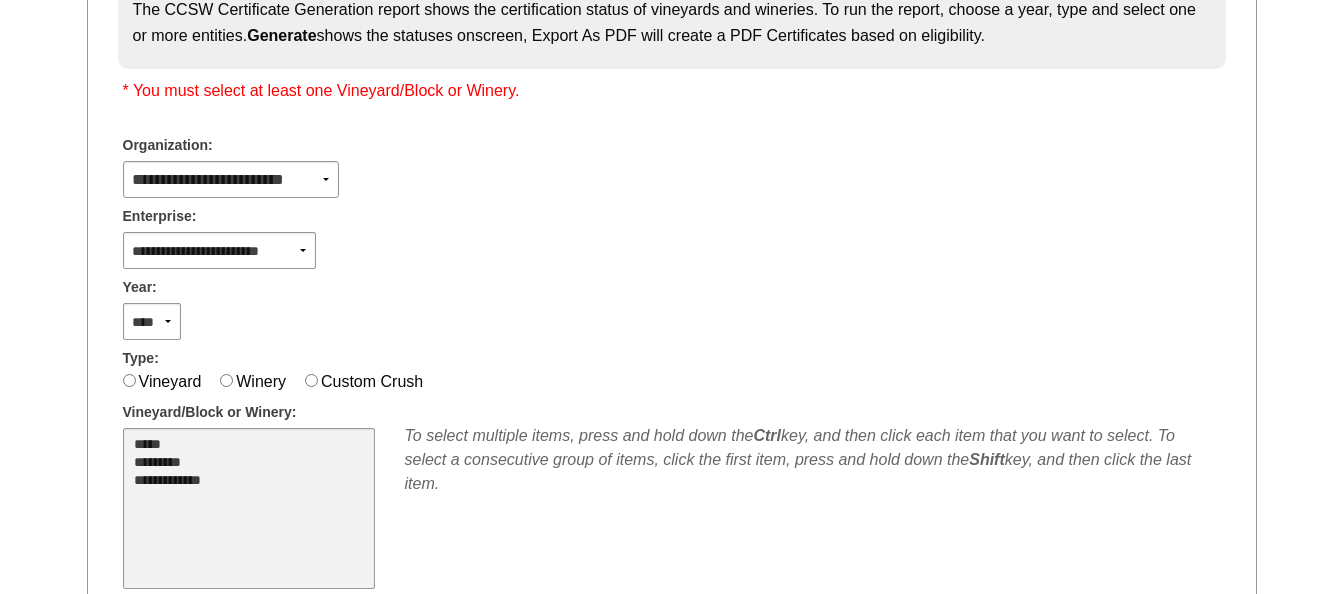 select on "****" 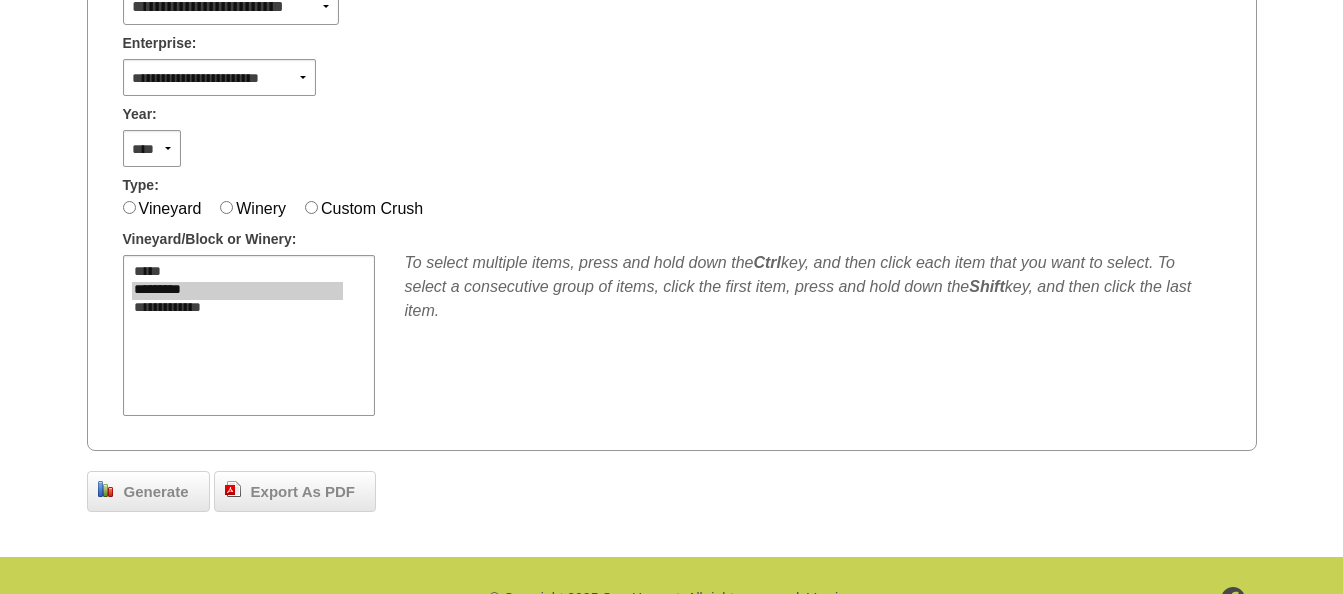 scroll, scrollTop: 543, scrollLeft: 0, axis: vertical 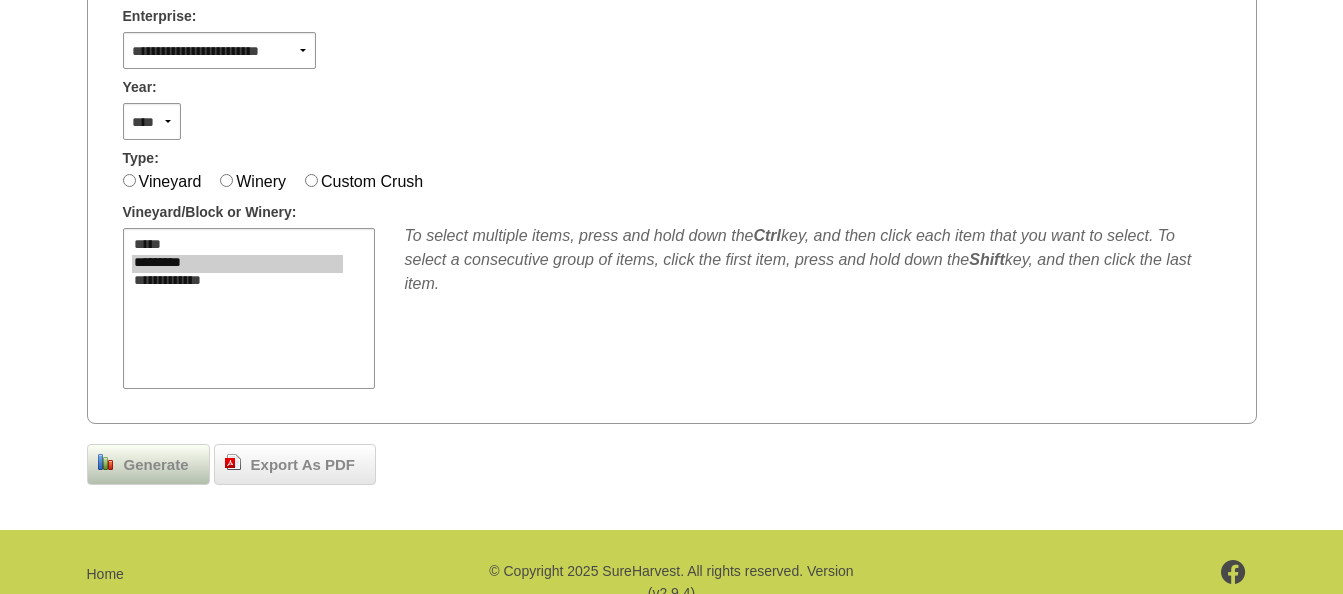 click on "Generate" at bounding box center [156, 465] 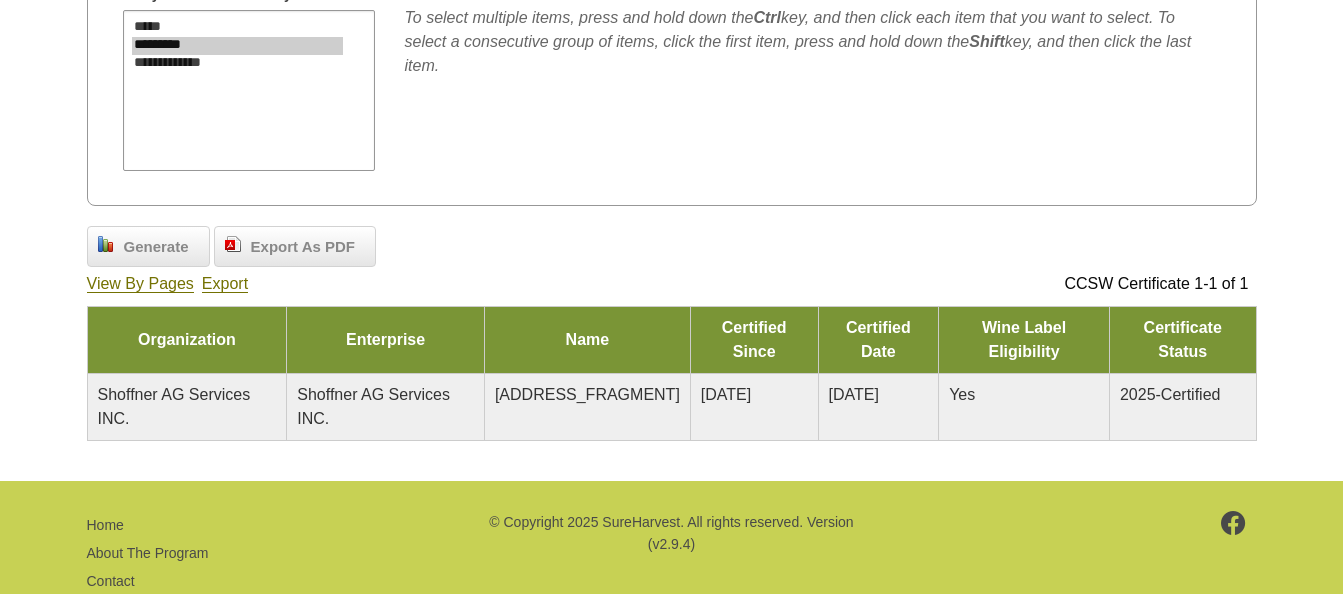 scroll, scrollTop: 716, scrollLeft: 0, axis: vertical 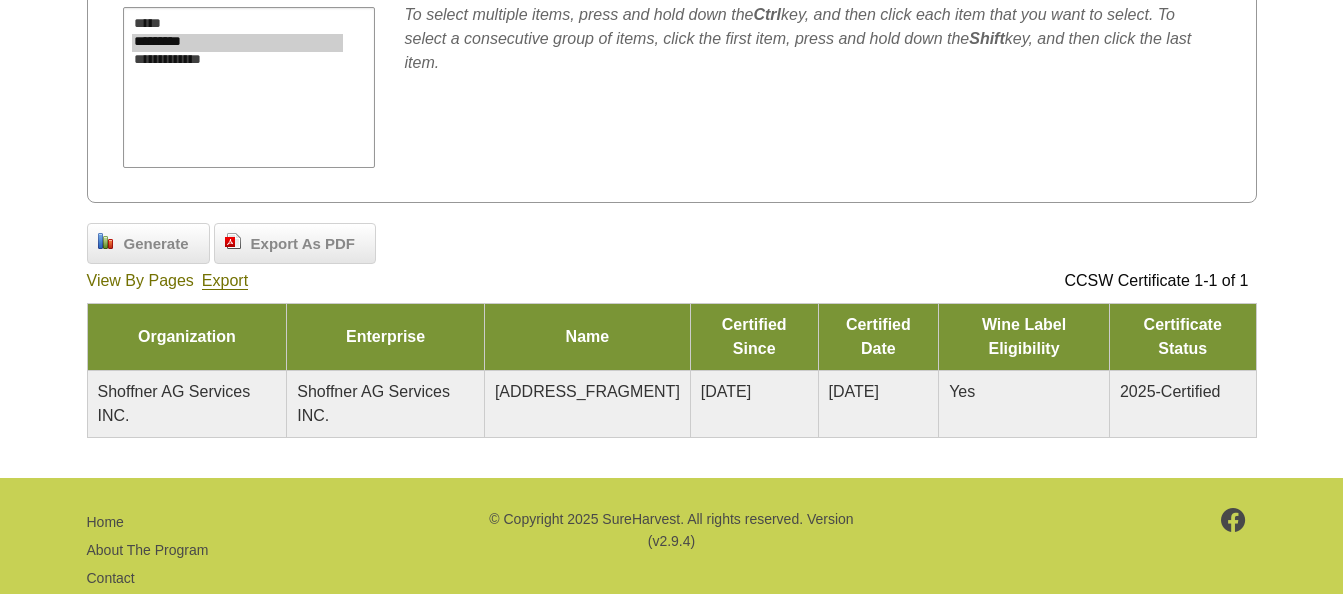 click on "View By Pages" at bounding box center [140, 281] 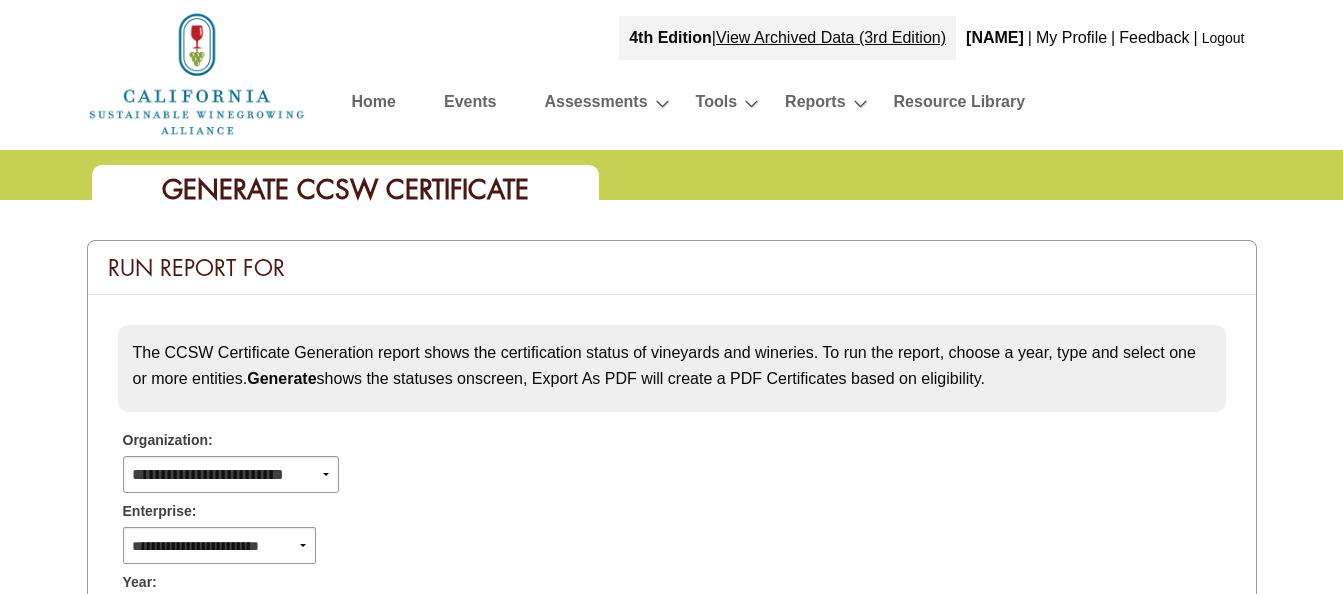 scroll, scrollTop: 716, scrollLeft: 0, axis: vertical 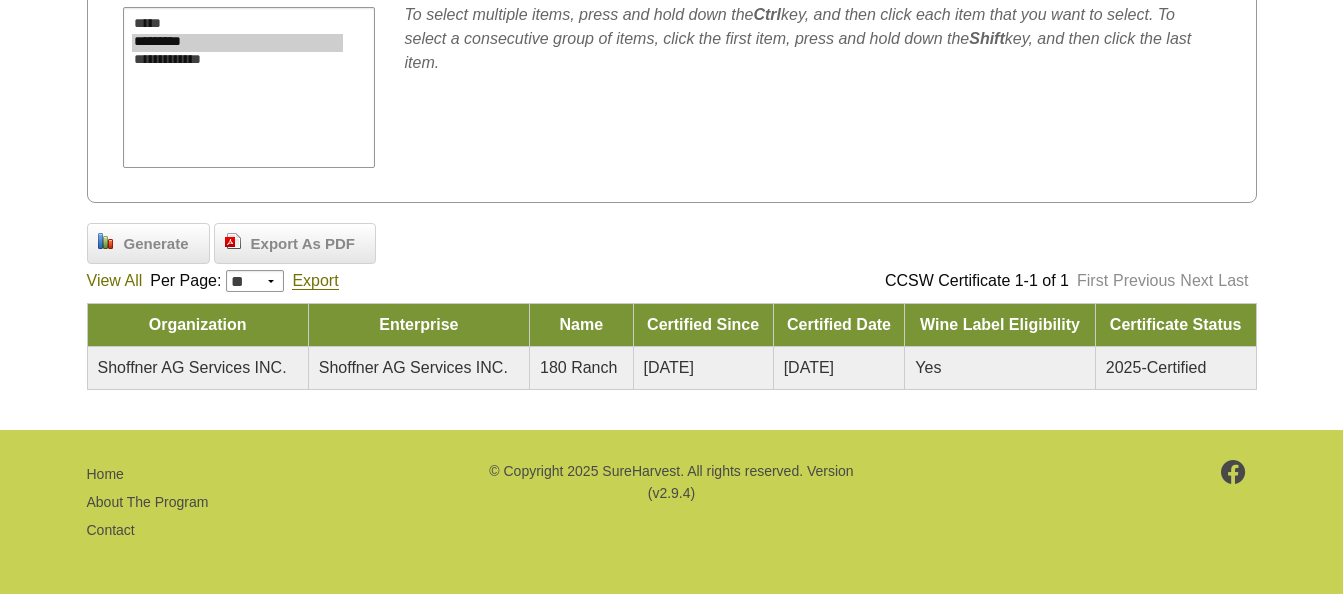 click on "View All" at bounding box center (115, 281) 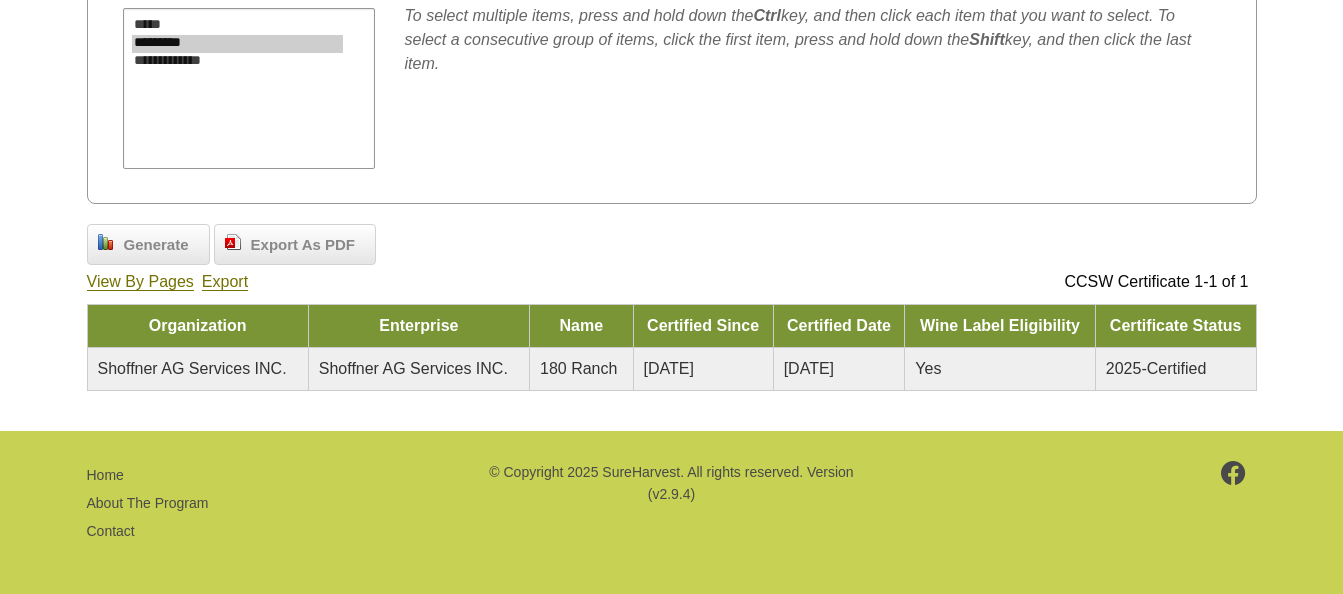 scroll, scrollTop: 716, scrollLeft: 0, axis: vertical 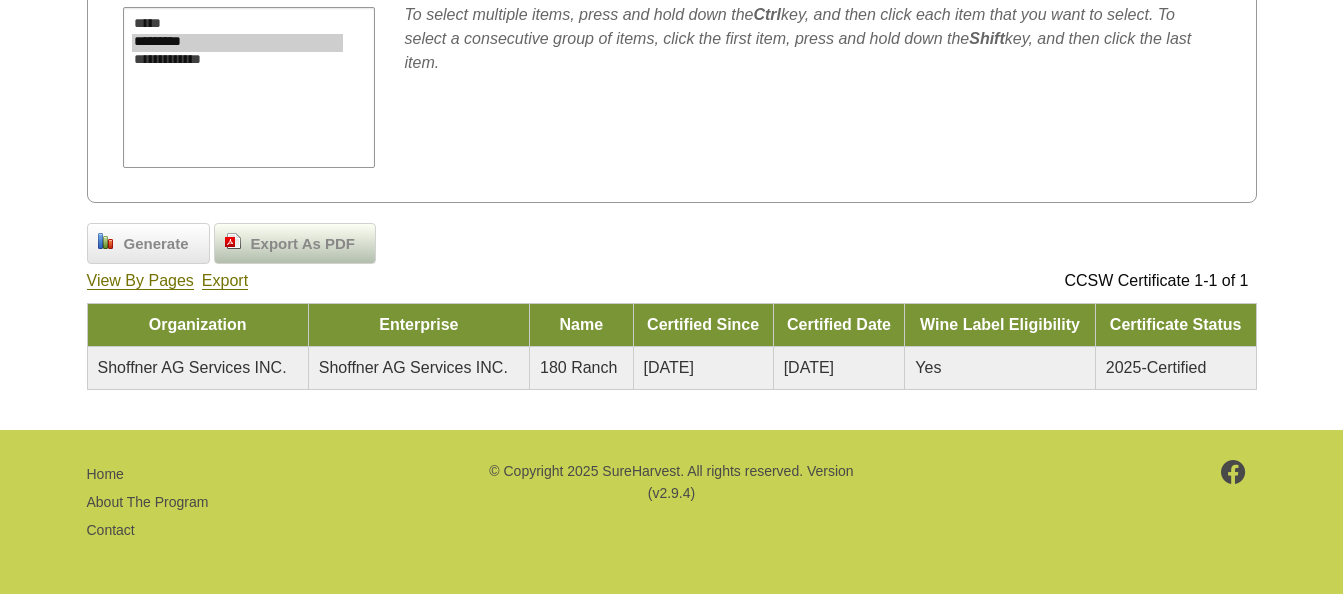 click on "Export As PDF" at bounding box center [303, 244] 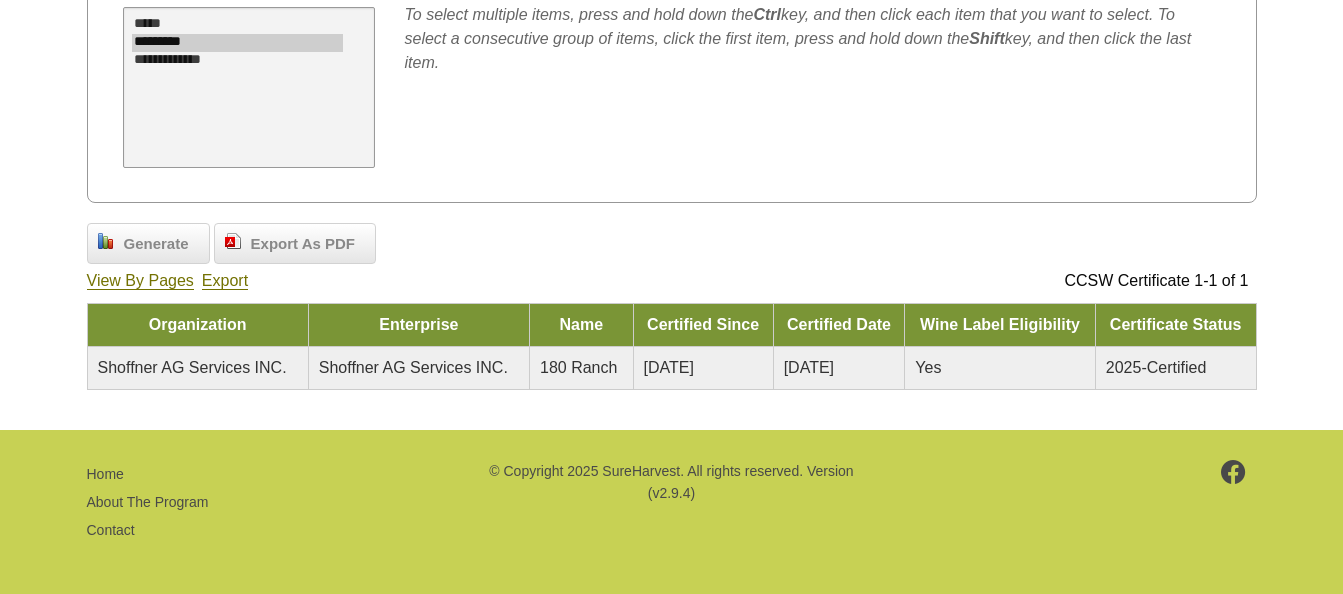 select on "****" 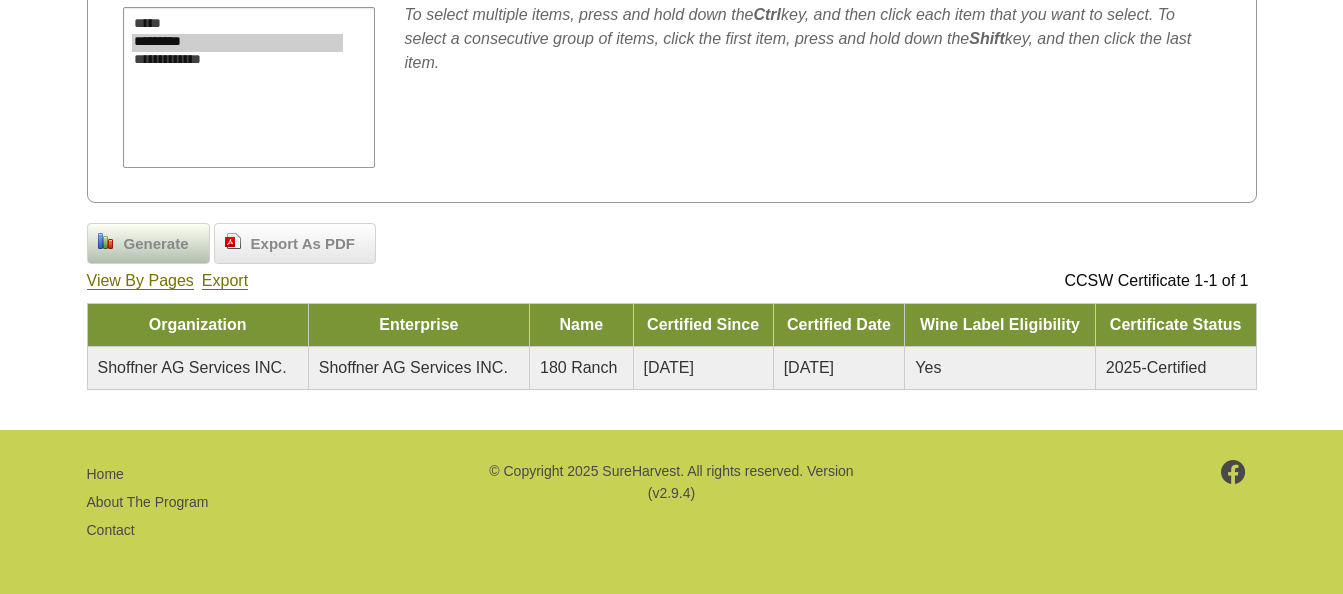 click on "Generate" at bounding box center [156, 244] 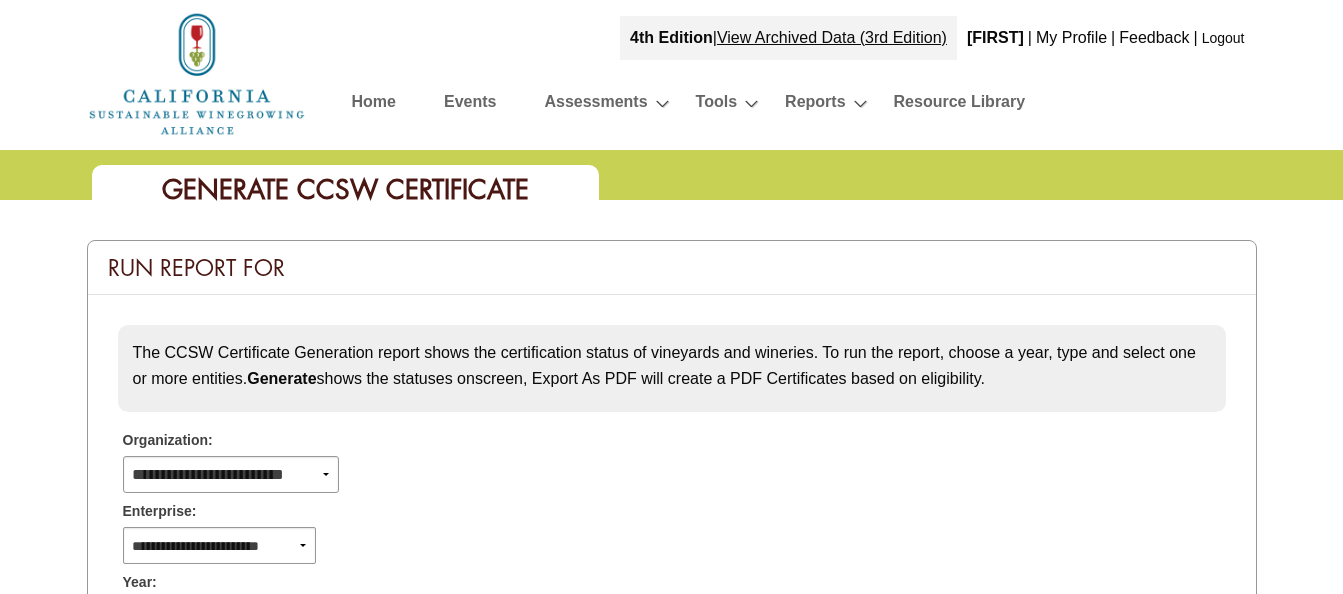 scroll, scrollTop: 716, scrollLeft: 0, axis: vertical 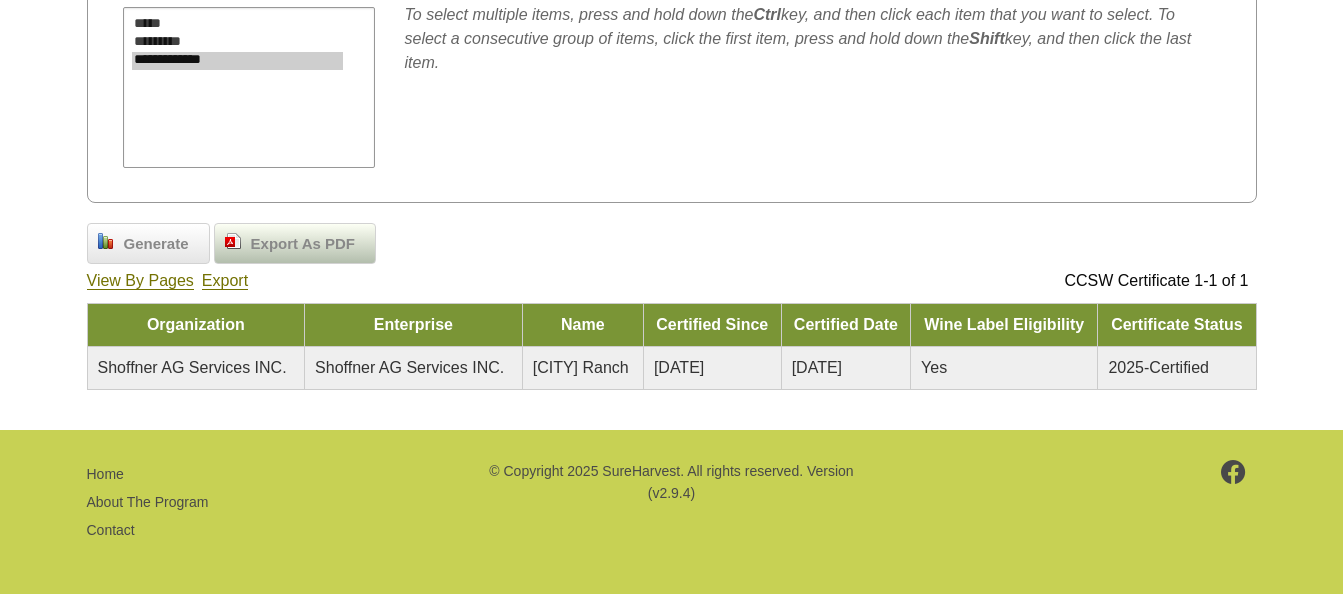 click on "Export As PDF" at bounding box center [303, 244] 